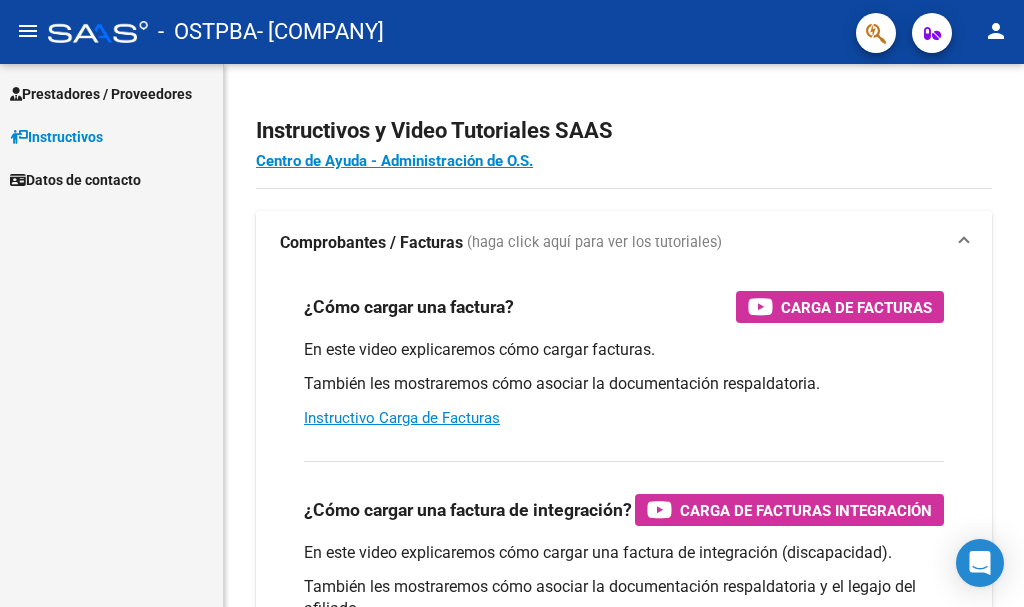 scroll, scrollTop: 0, scrollLeft: 0, axis: both 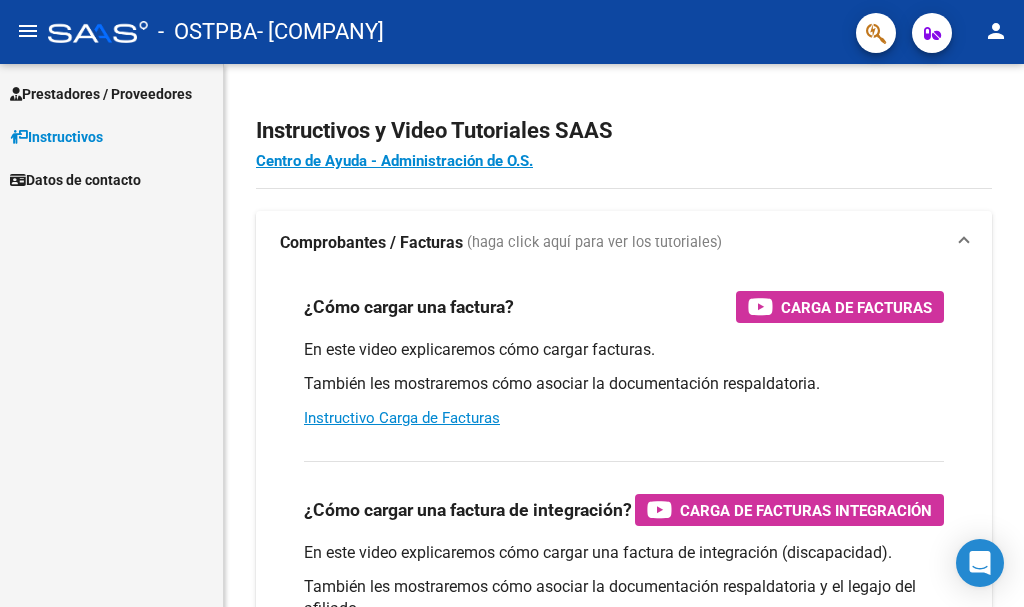 click on "Prestadores / Proveedores" at bounding box center [101, 94] 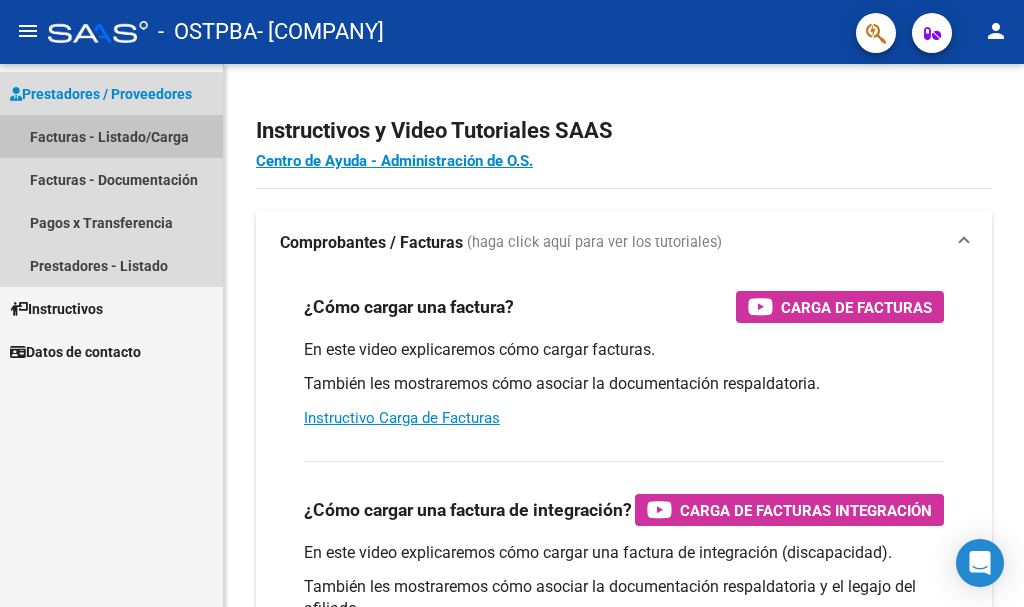 click on "Facturas - Listado/Carga" at bounding box center (111, 136) 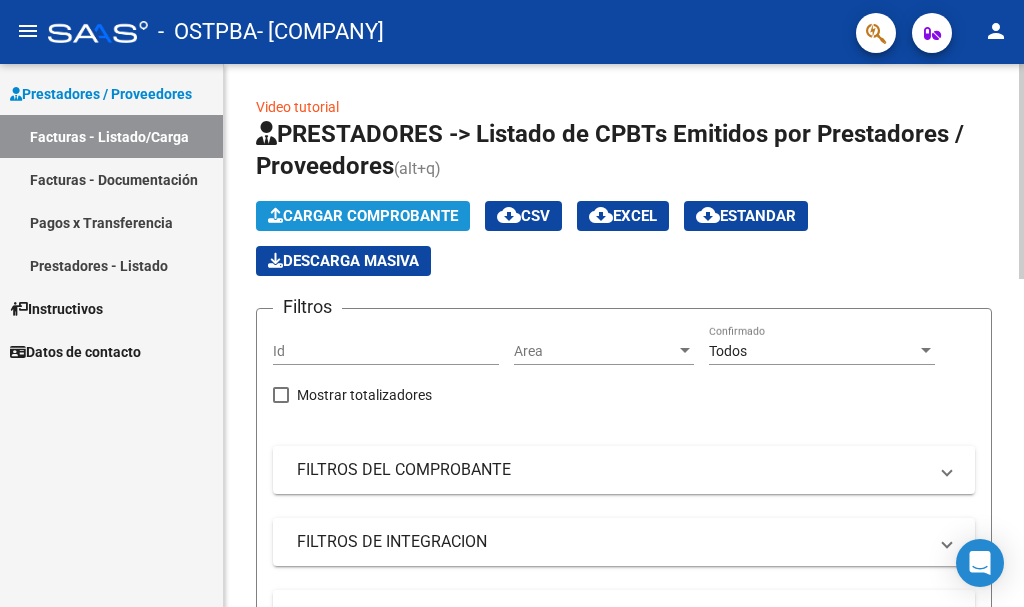 click on "Cargar Comprobante" 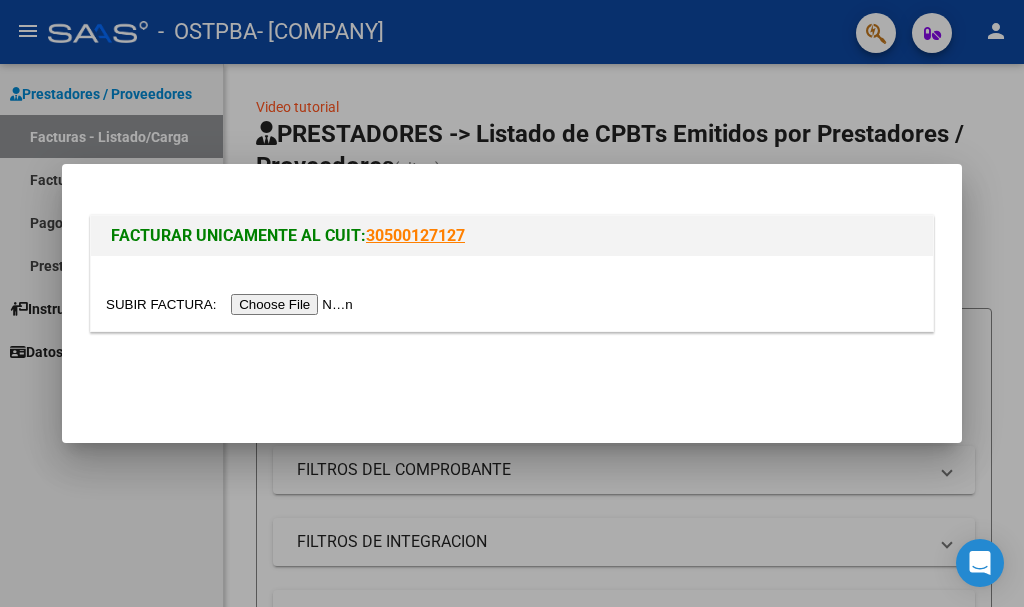 click at bounding box center (232, 304) 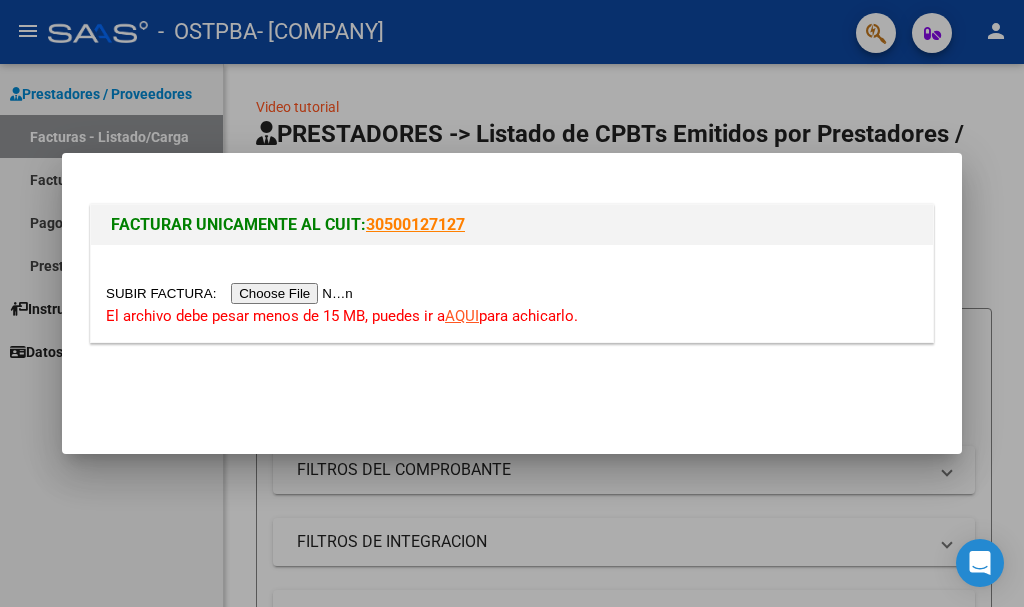 click on "AQUI" at bounding box center [462, 316] 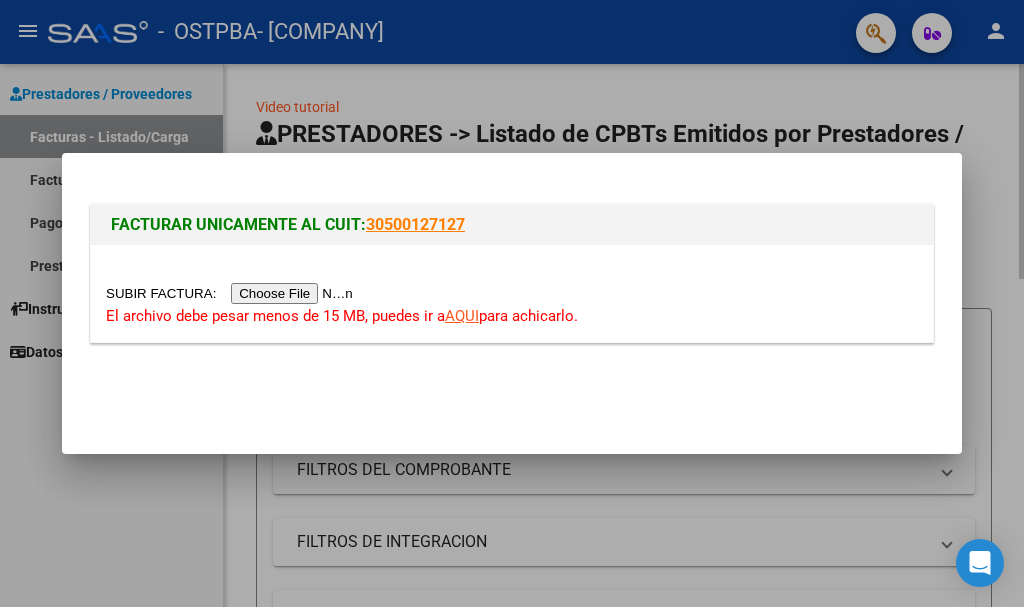 drag, startPoint x: 972, startPoint y: 135, endPoint x: 1023, endPoint y: 128, distance: 51.47815 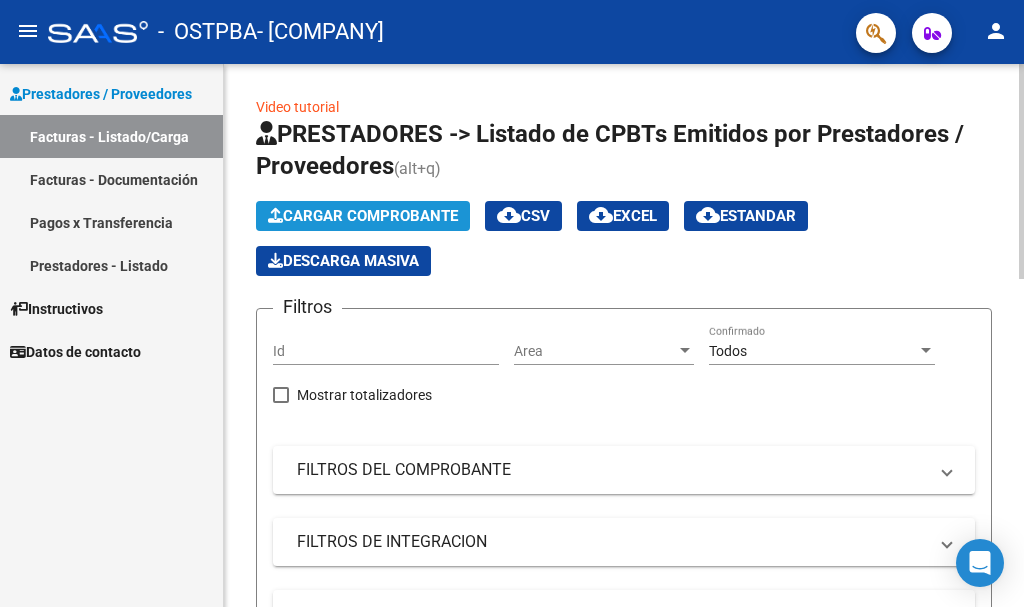 click on "Cargar Comprobante" 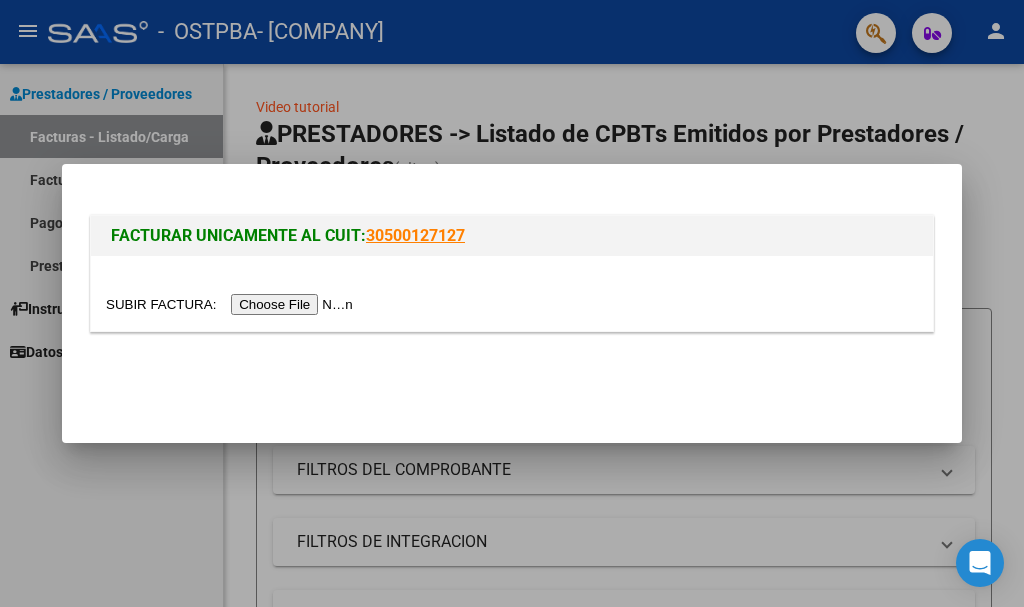 click at bounding box center (232, 304) 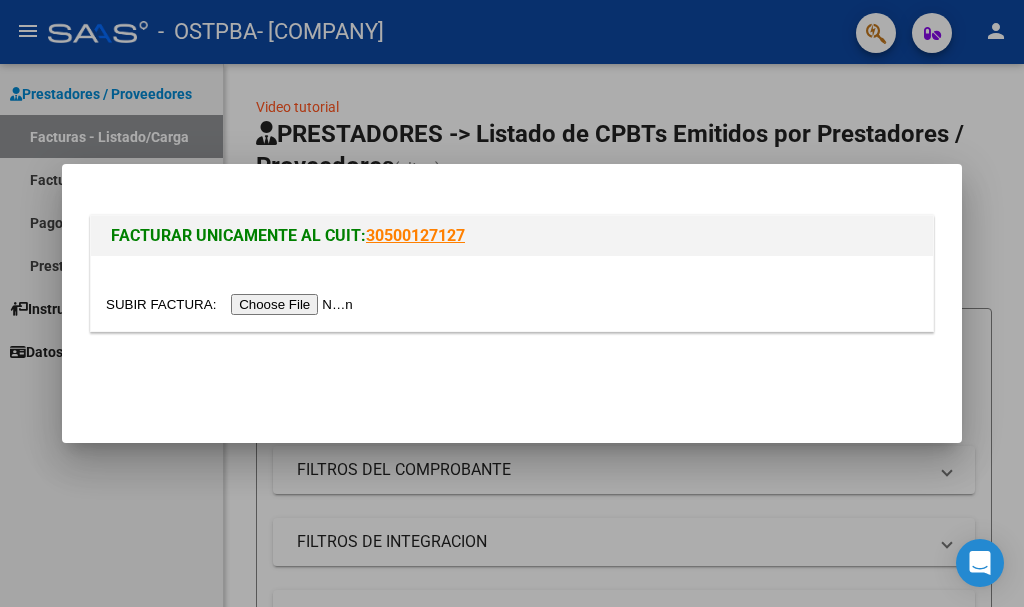 type on "C:\fakepath\prensa julio-1-61-1-61.pdf" 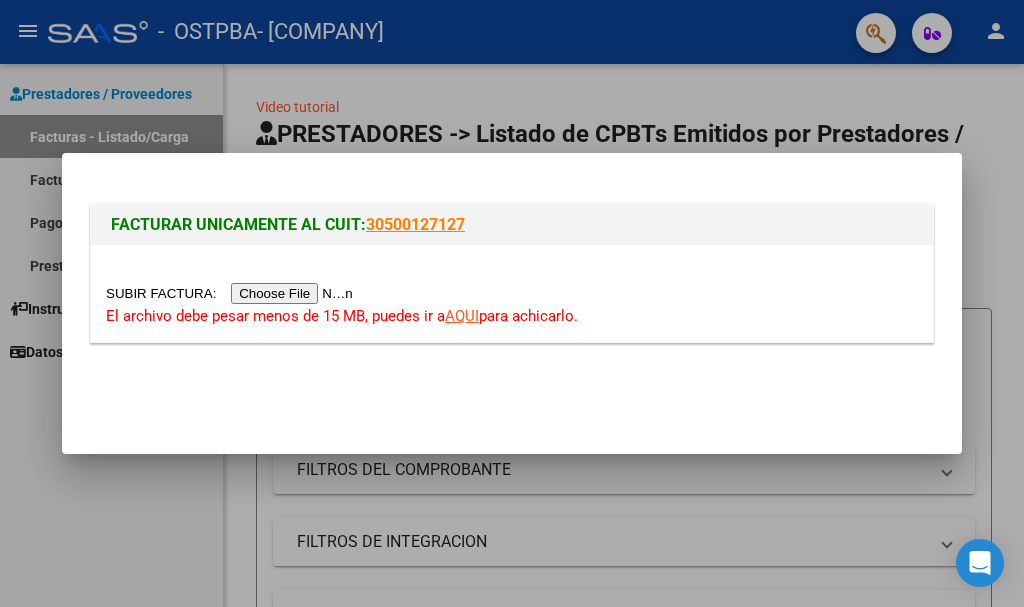 click on "AQUI" at bounding box center [462, 316] 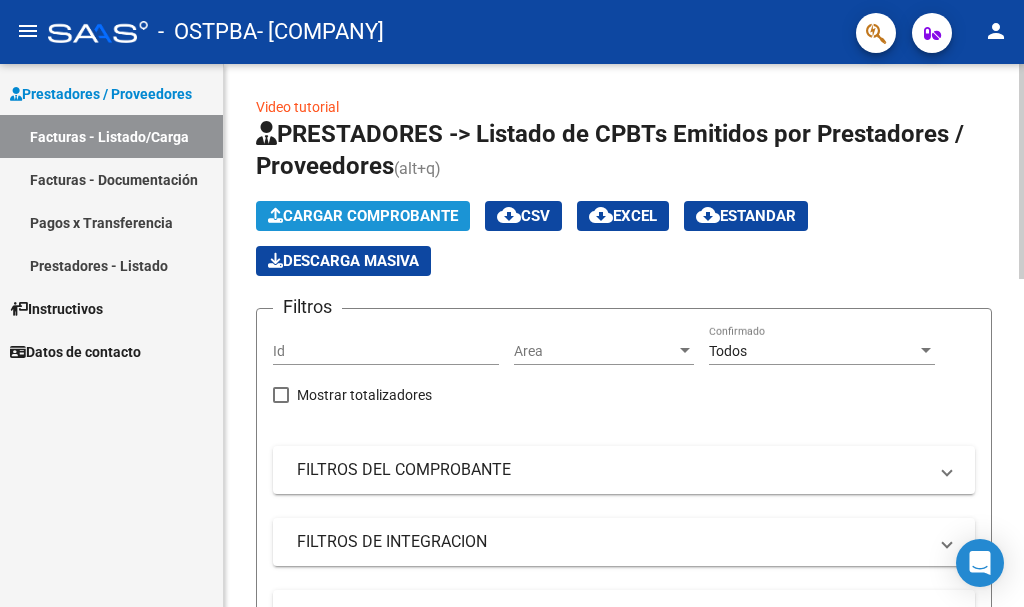 click on "Cargar Comprobante" 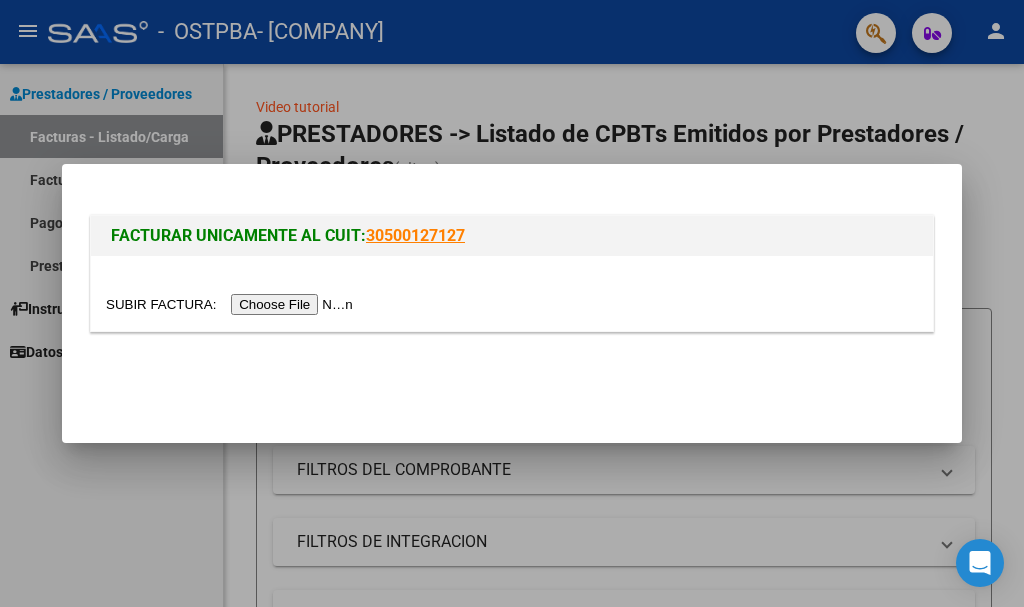 click at bounding box center (232, 304) 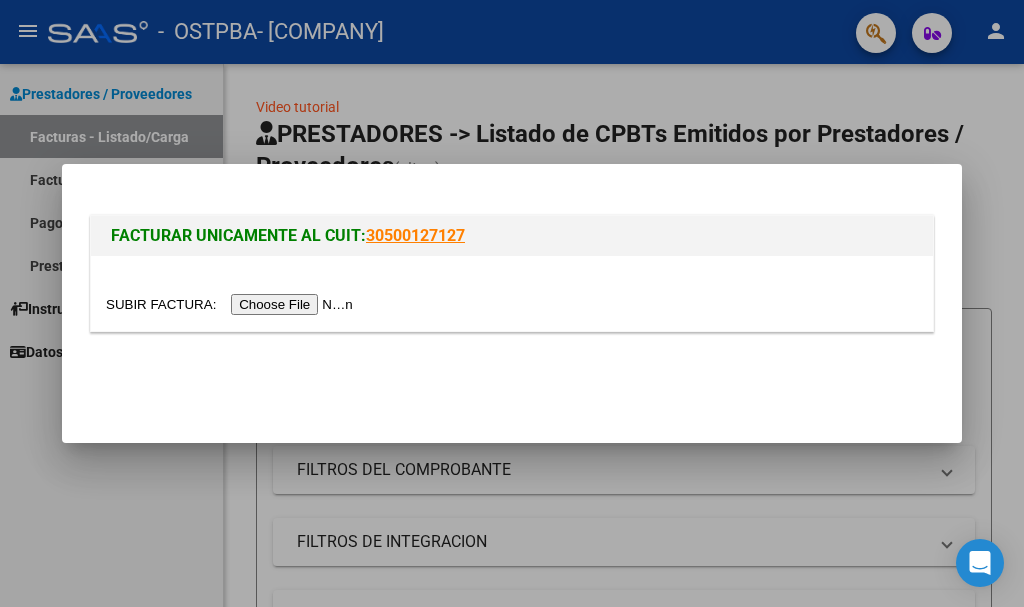 type on "C:\fakepath\prensa julio-1-61-1-61-1-61.pdf" 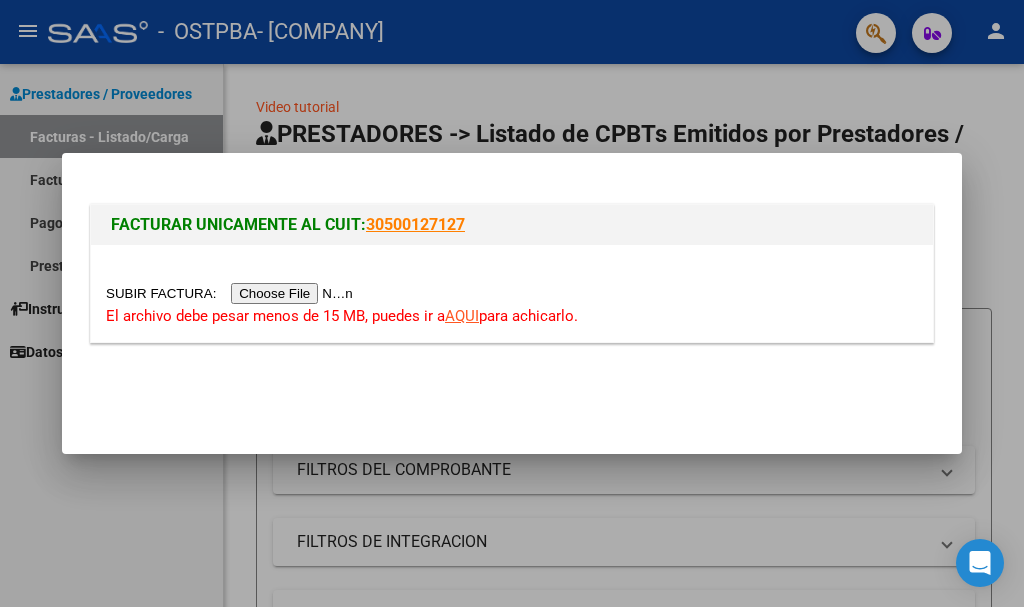 click on "AQUI" at bounding box center (462, 316) 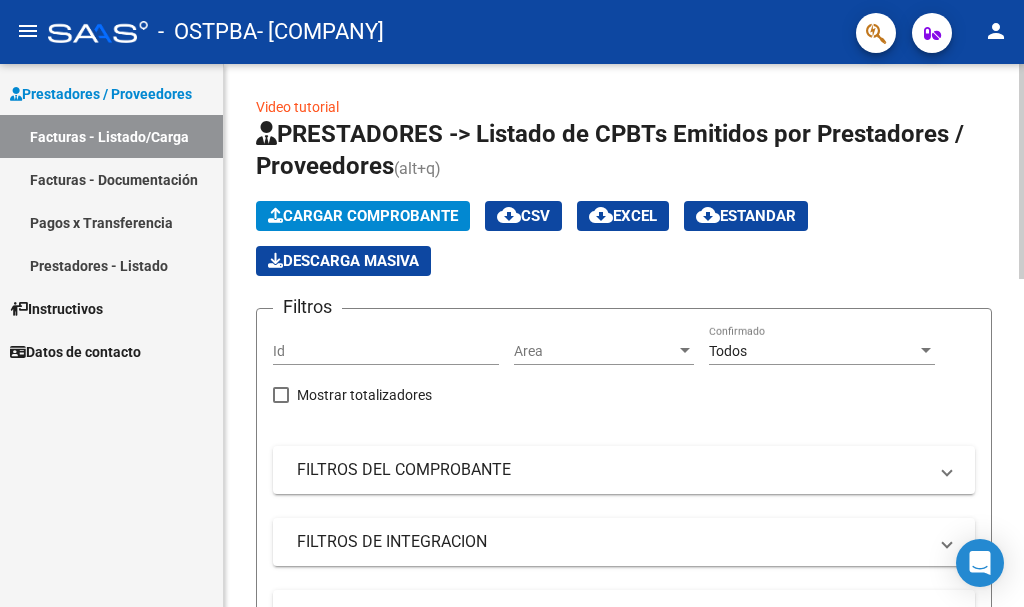 click on "Cargar Comprobante" 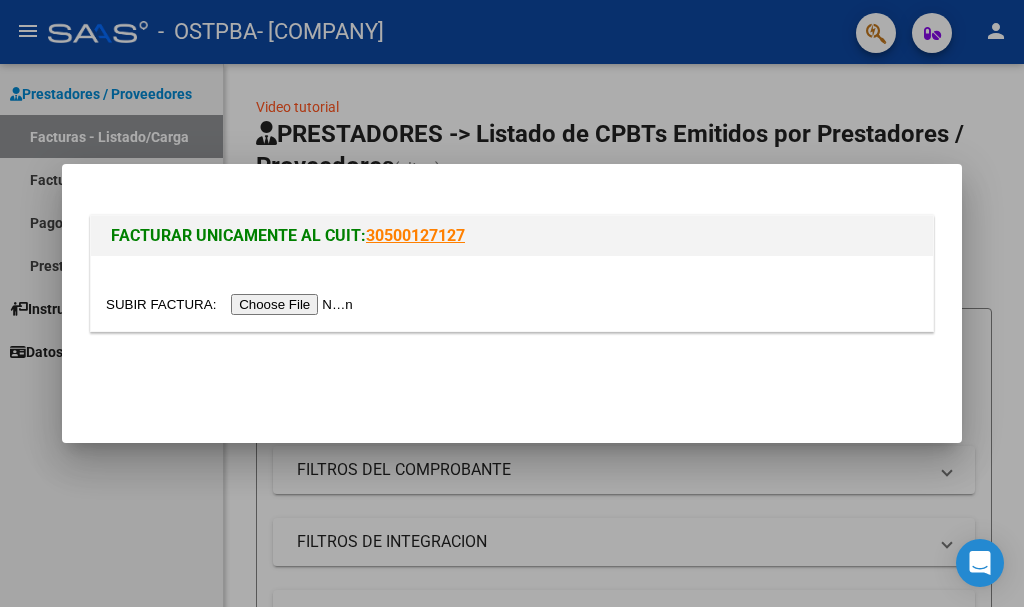 click at bounding box center (232, 304) 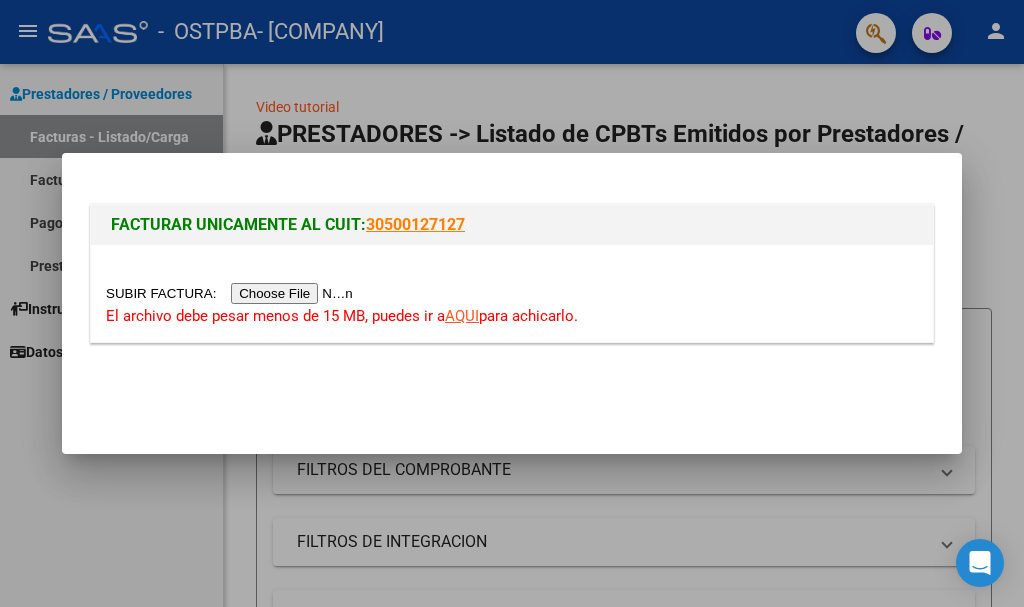 click 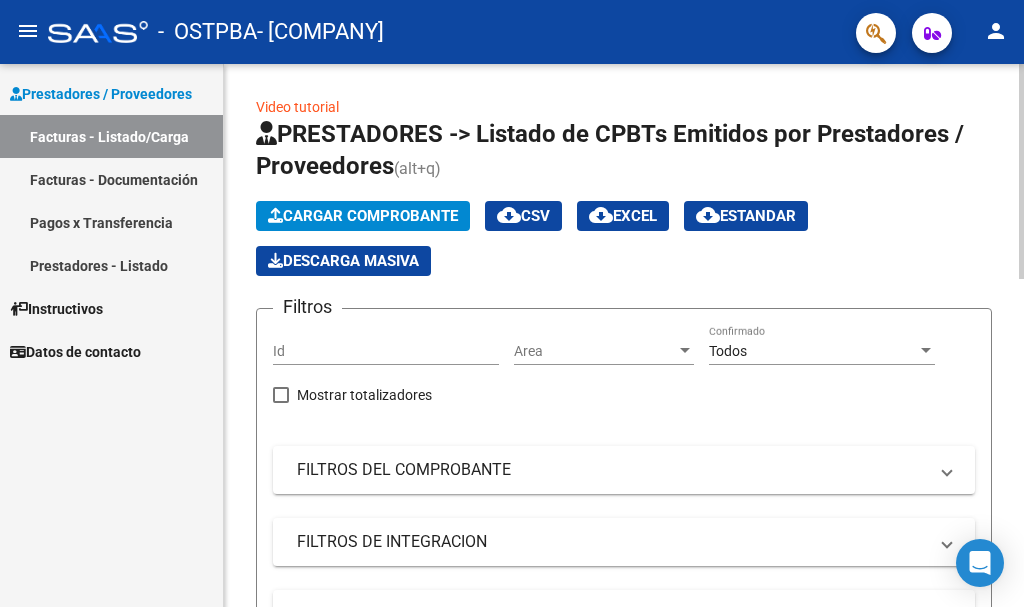 click on "Cargar Comprobante" 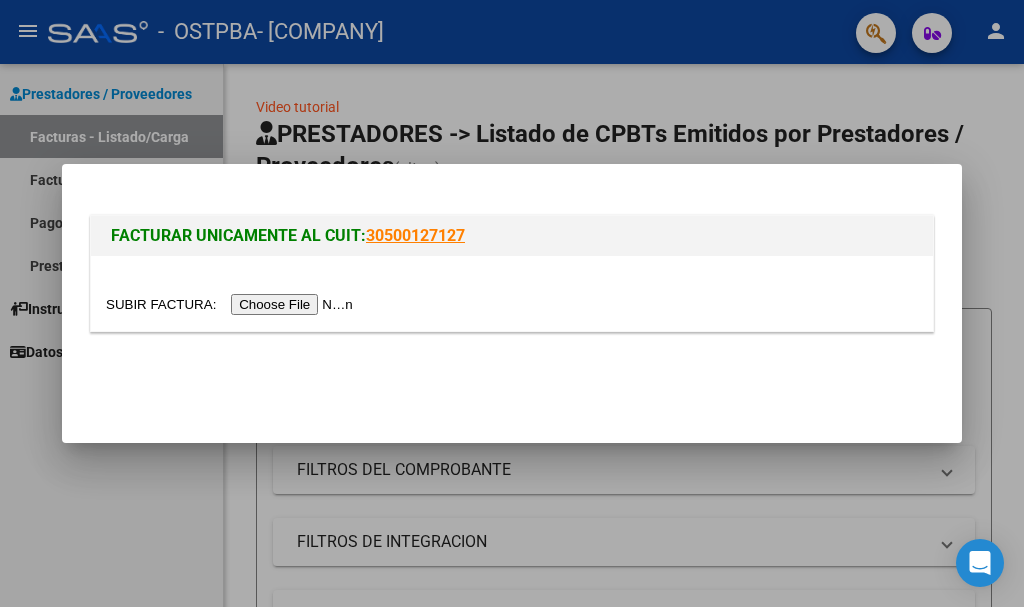 click at bounding box center [232, 304] 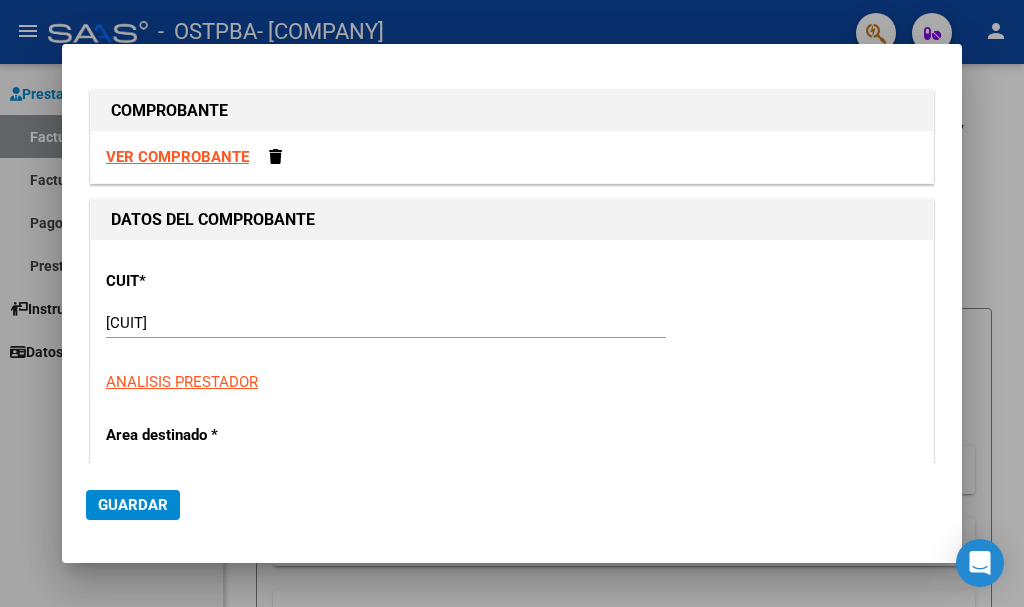 scroll, scrollTop: 0, scrollLeft: 0, axis: both 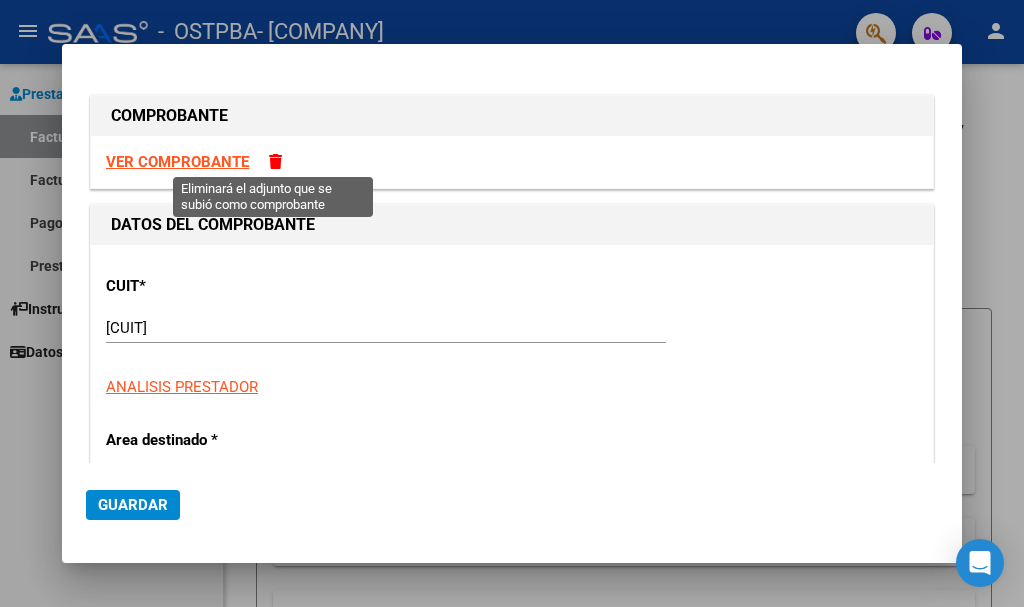 click at bounding box center [275, 161] 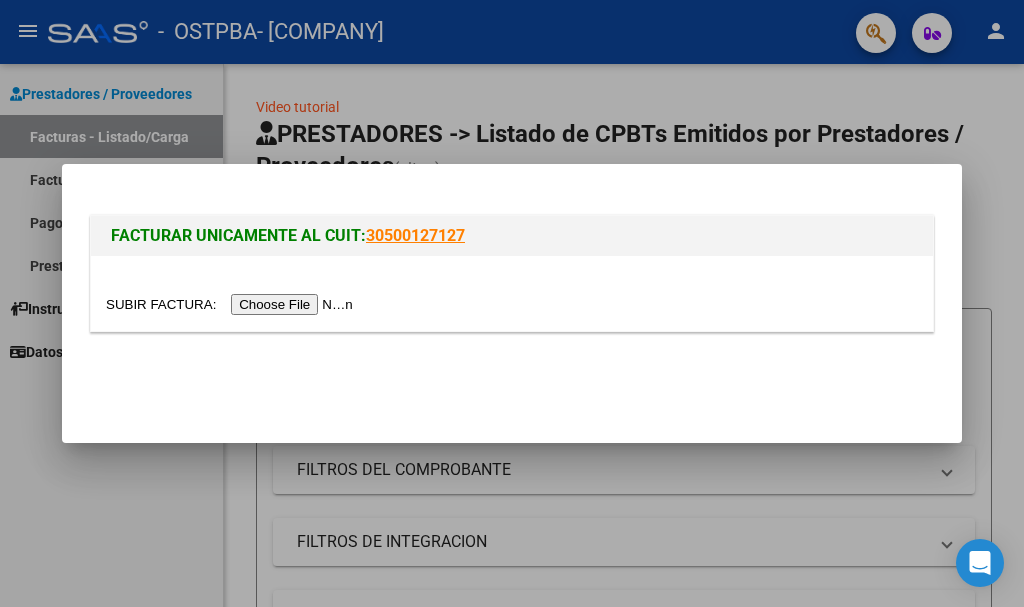 click at bounding box center [232, 304] 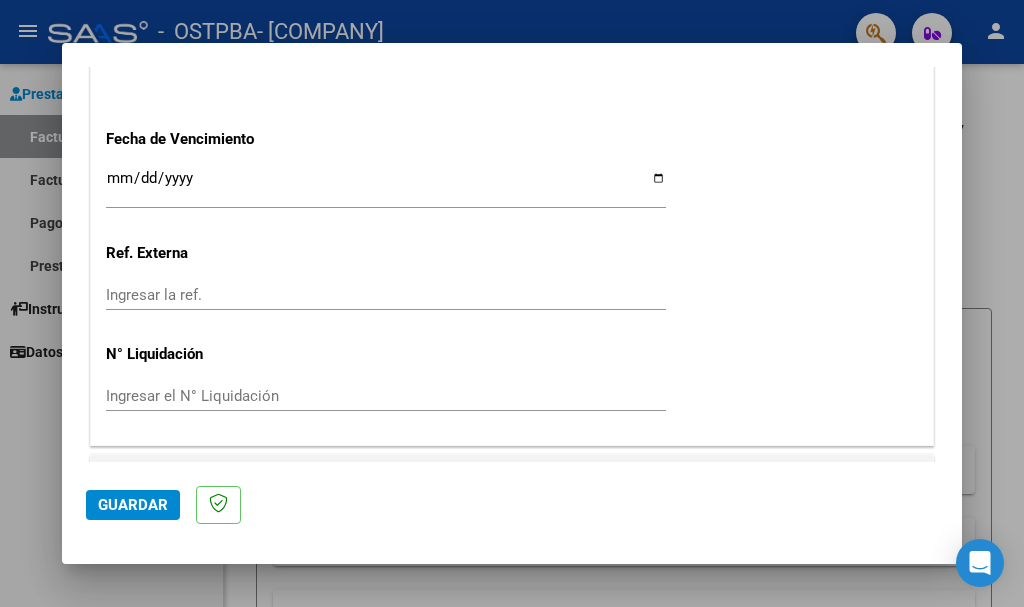 scroll, scrollTop: 1188, scrollLeft: 0, axis: vertical 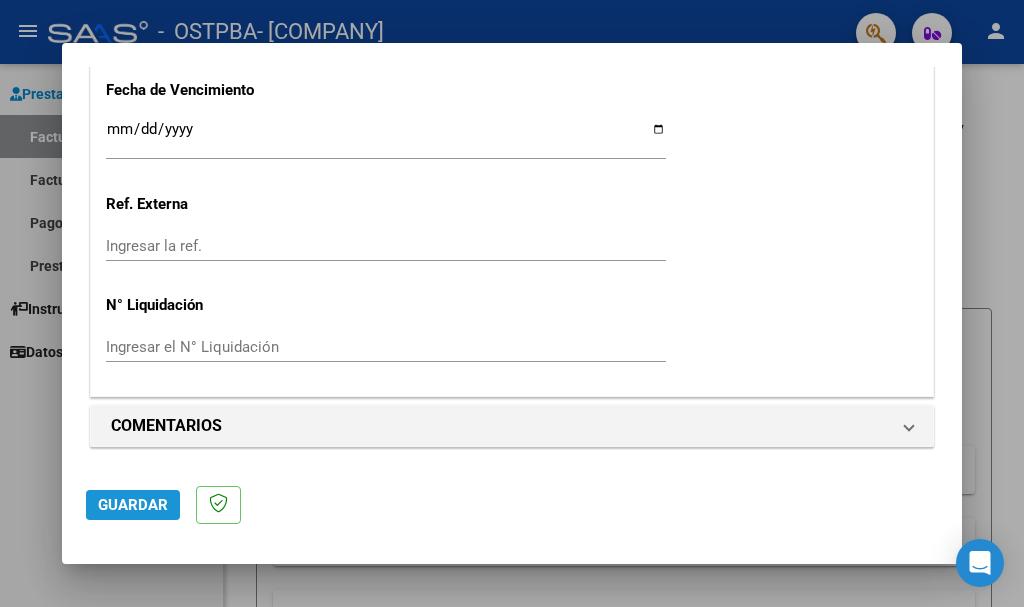 click on "Guardar" 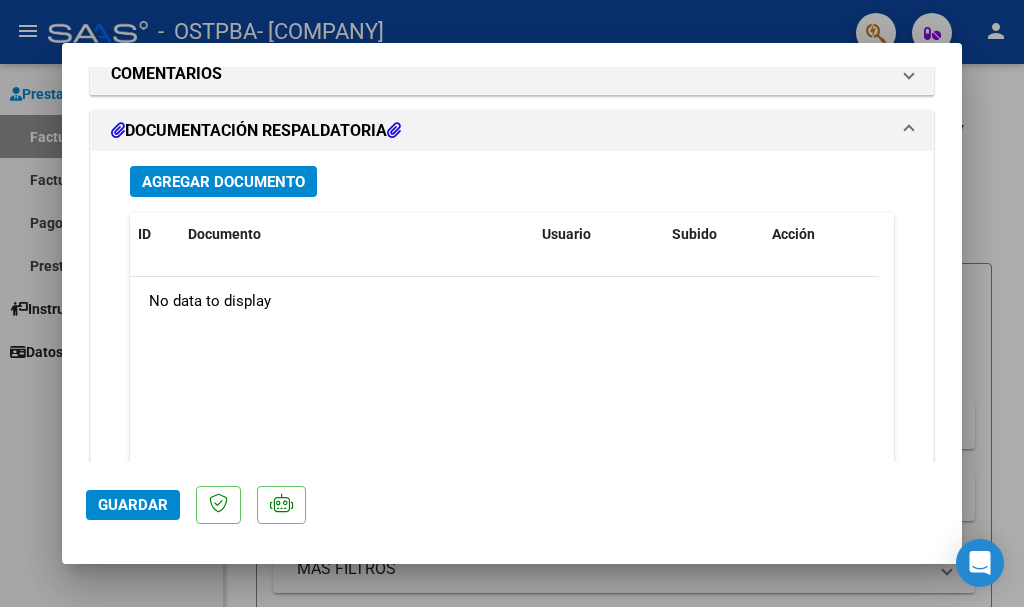scroll, scrollTop: 1600, scrollLeft: 0, axis: vertical 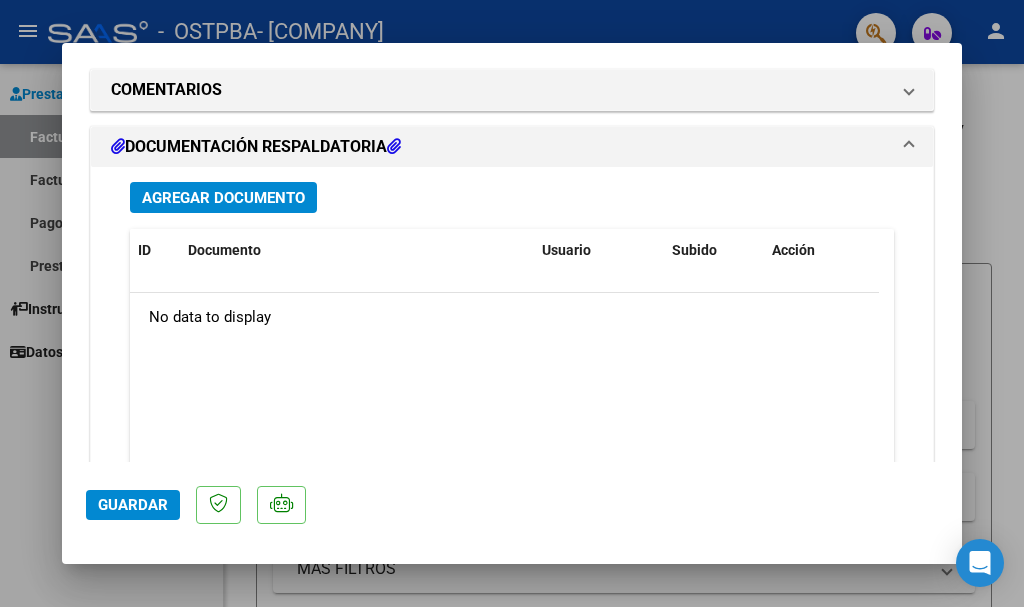 click on "Agregar Documento" at bounding box center [223, 198] 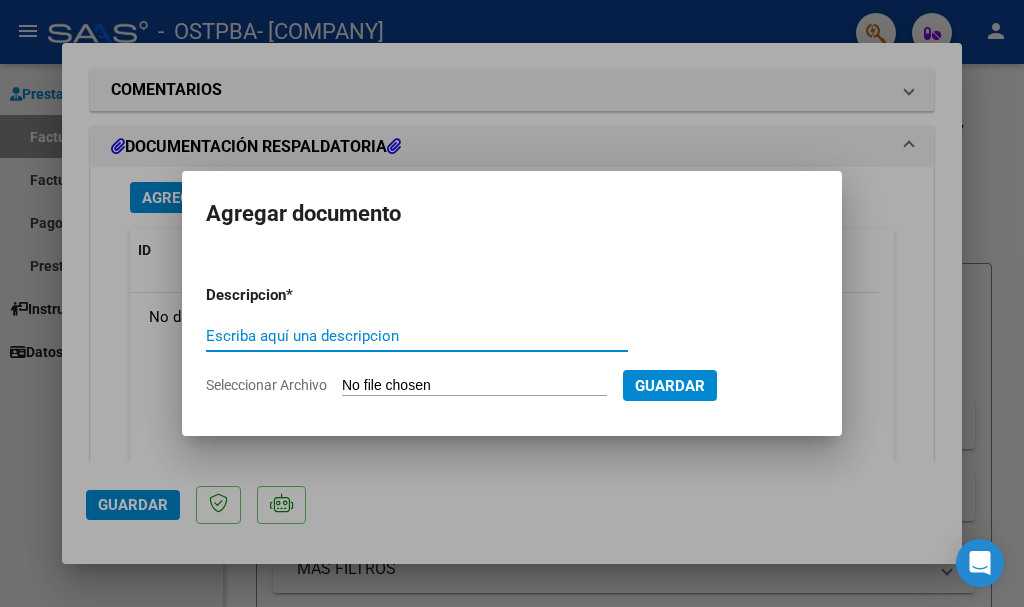 click on "Seleccionar Archivo" at bounding box center [474, 386] 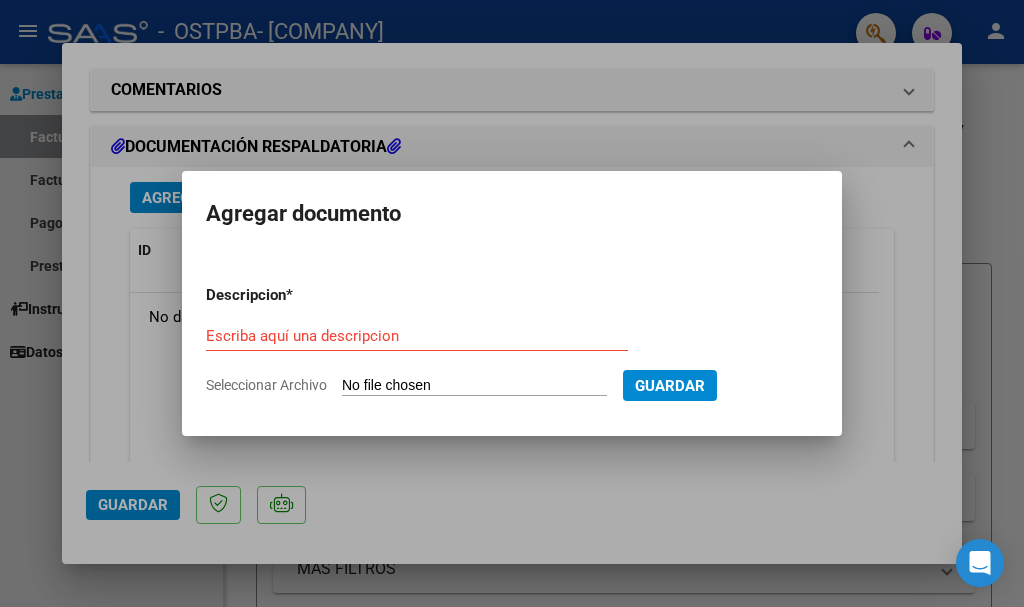 type on "C:\fakepath\prensa julio-1-61-1-61-1-61 (1)_compressed.pdf" 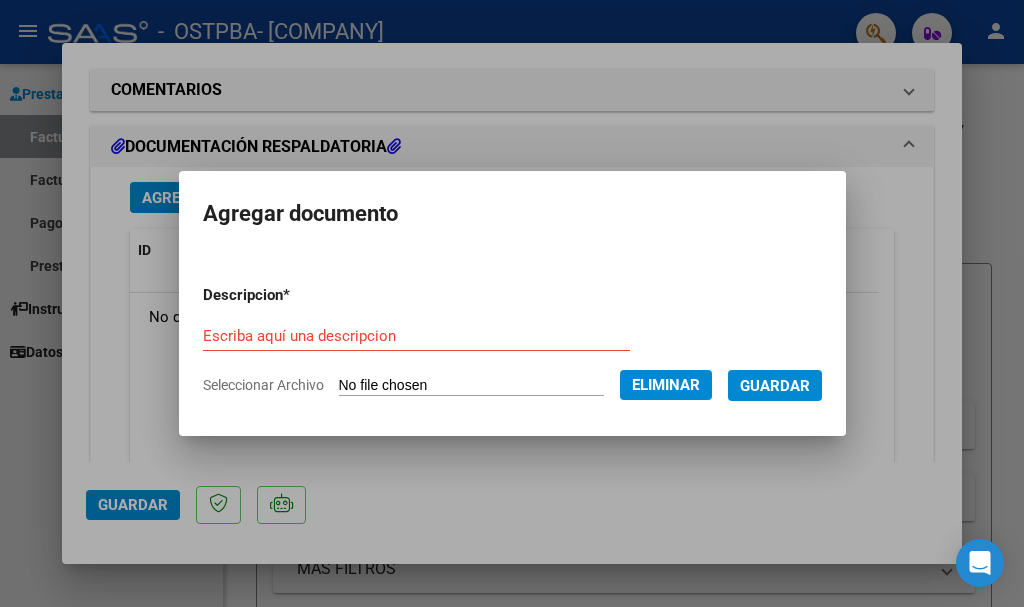 click on "Escriba aquí una descripcion" at bounding box center [416, 336] 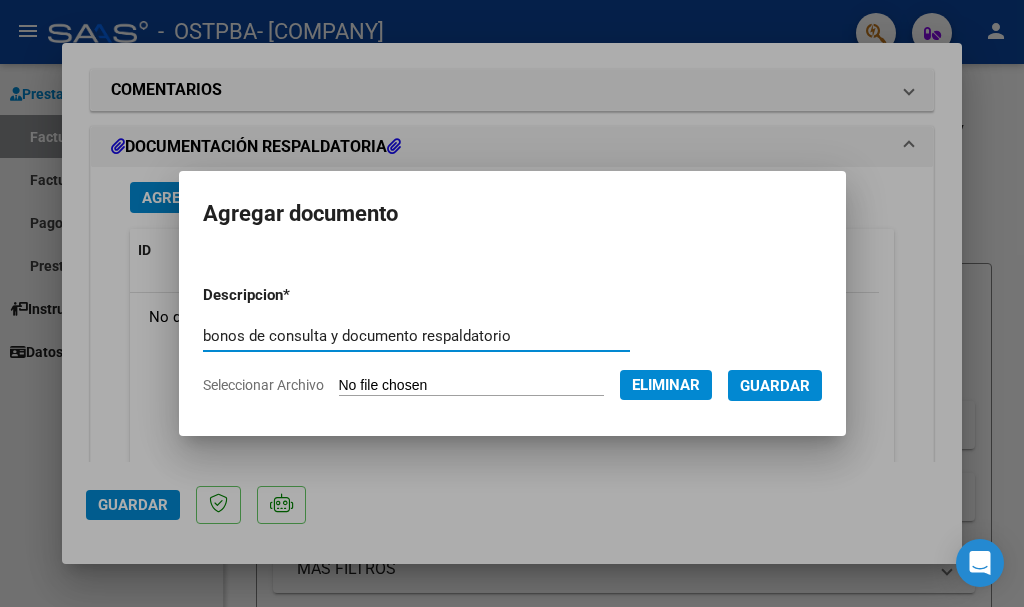 type on "bonos de consulta y documento respaldatorio" 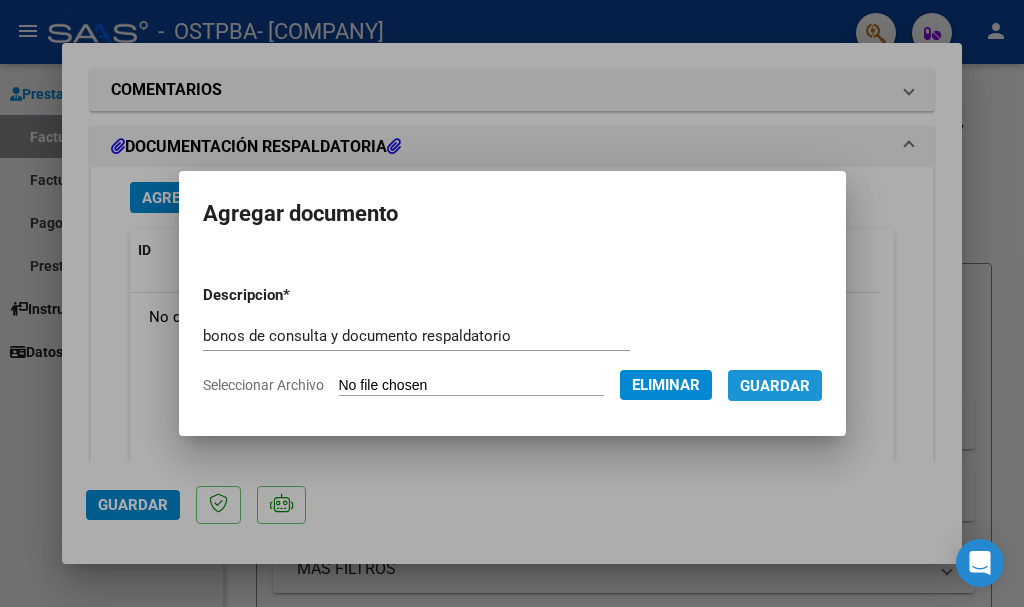 click on "Guardar" at bounding box center [775, 386] 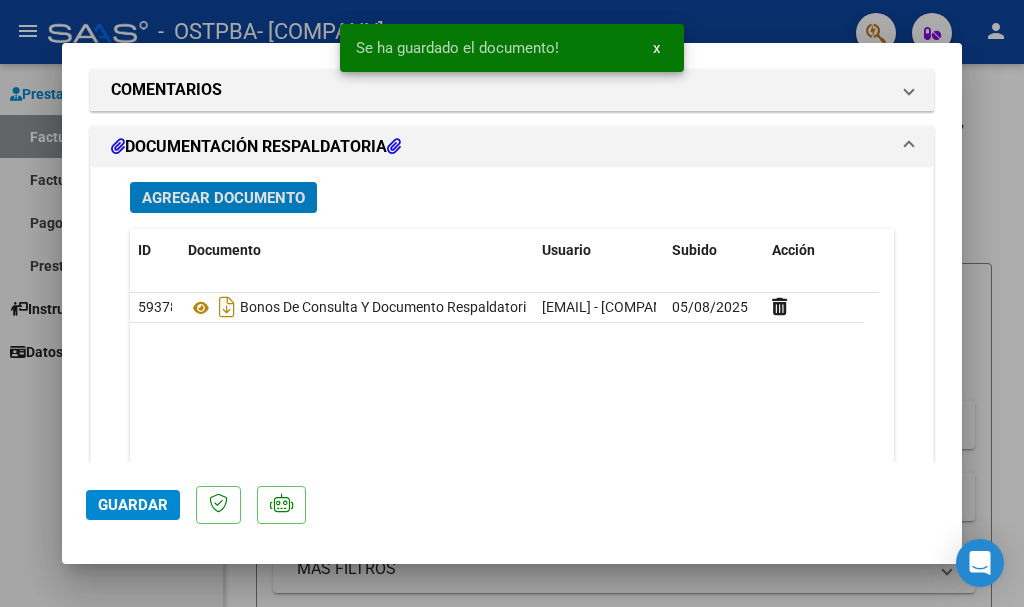 click on "Guardar" 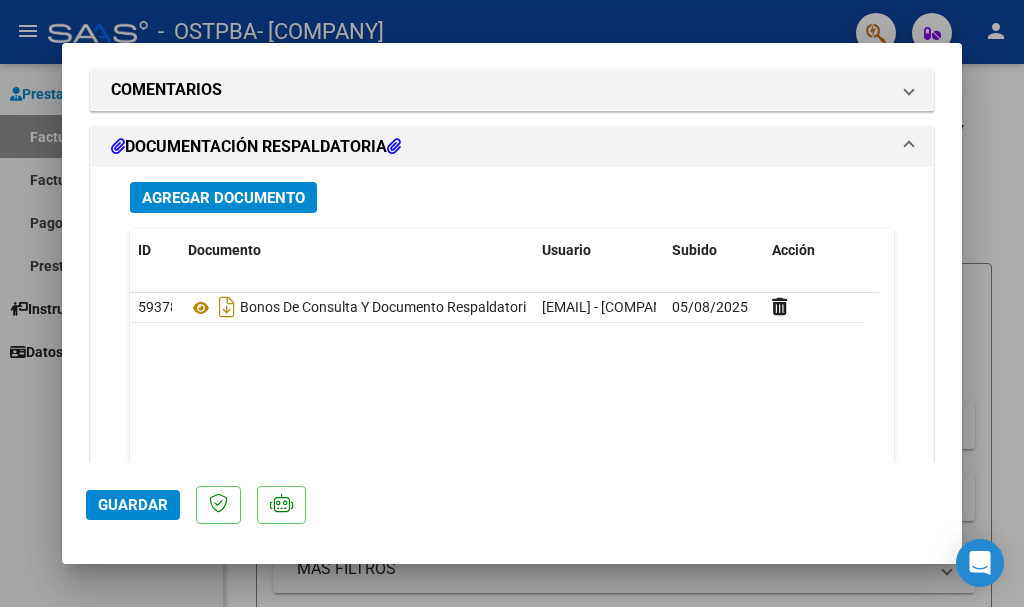 click at bounding box center (512, 303) 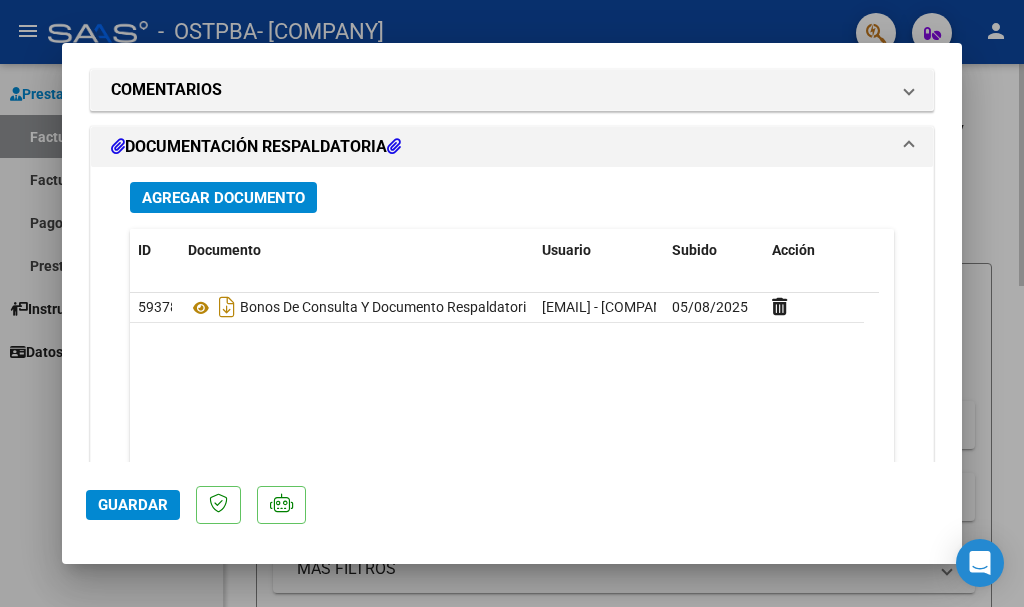 scroll, scrollTop: 1751, scrollLeft: 0, axis: vertical 